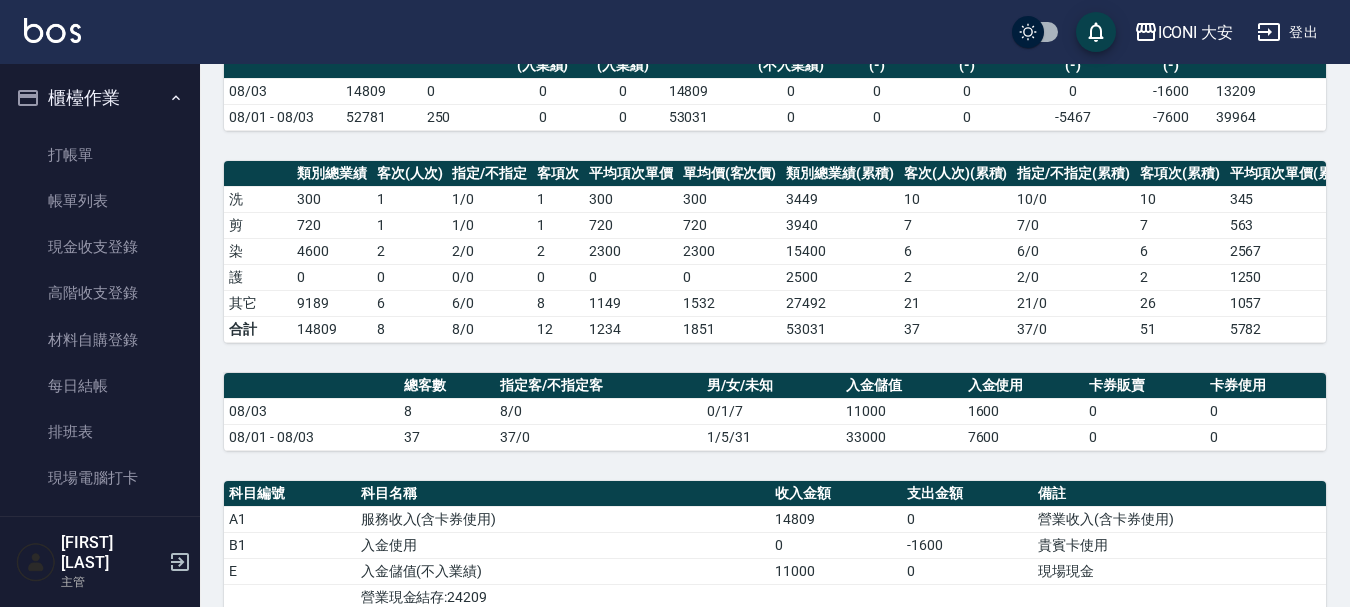 scroll, scrollTop: 100, scrollLeft: 0, axis: vertical 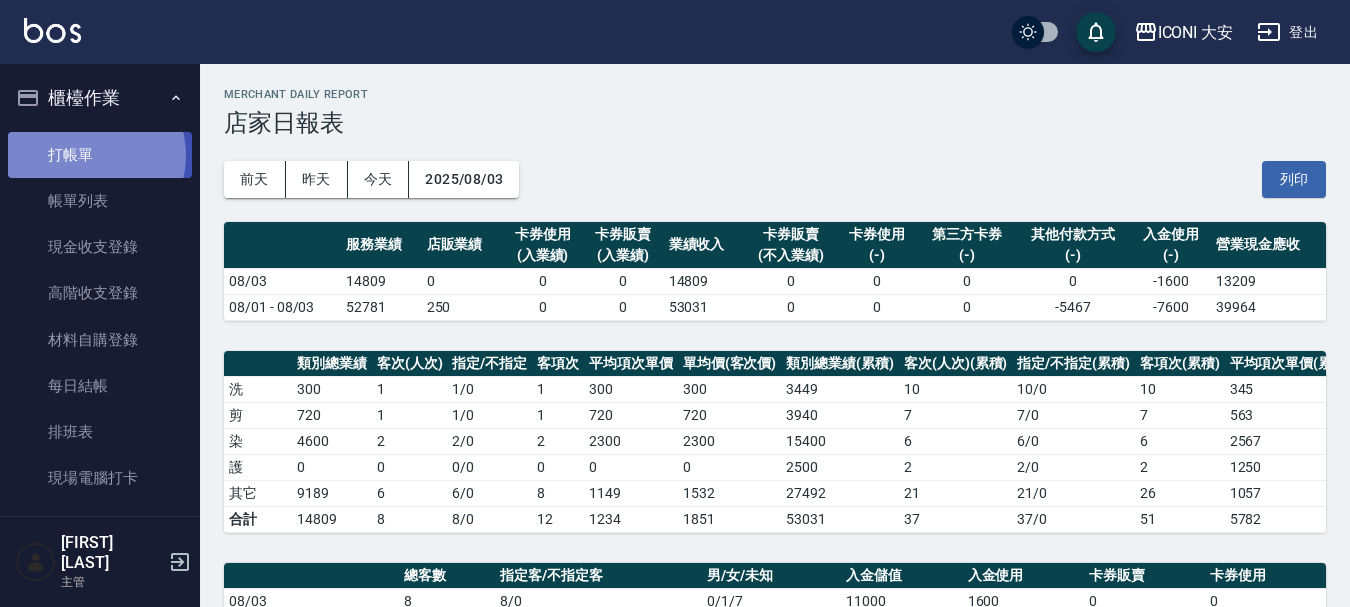 click on "打帳單" at bounding box center [100, 155] 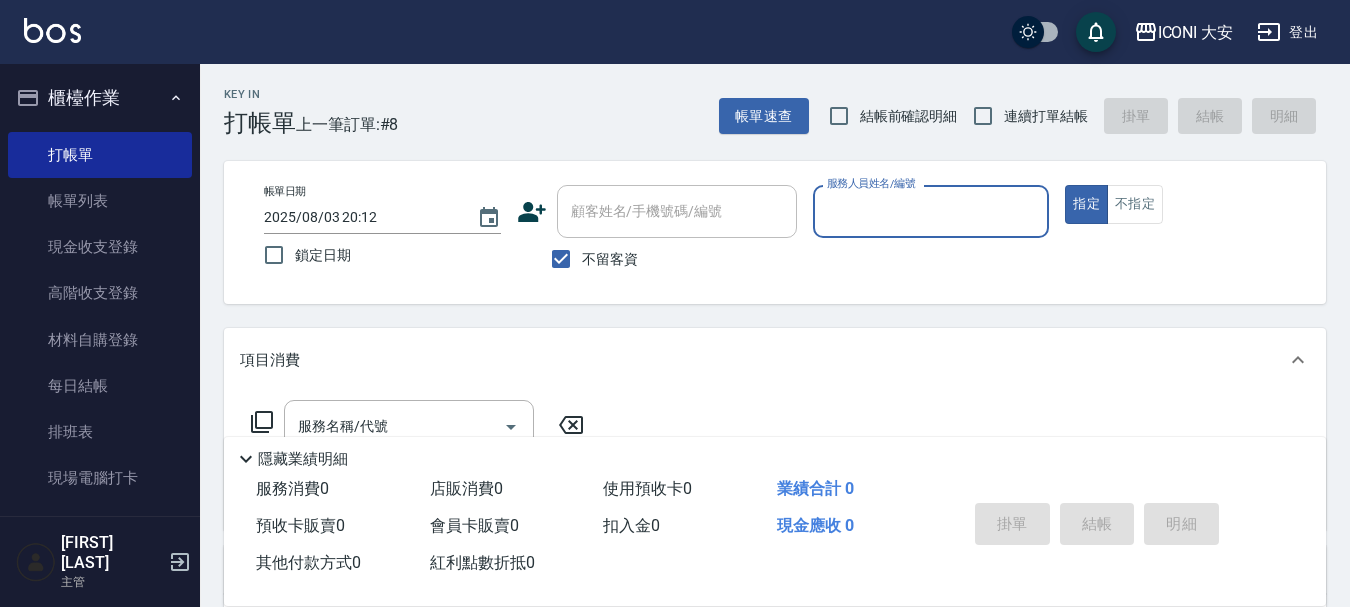 click on "服務人員姓名/編號" at bounding box center (931, 211) 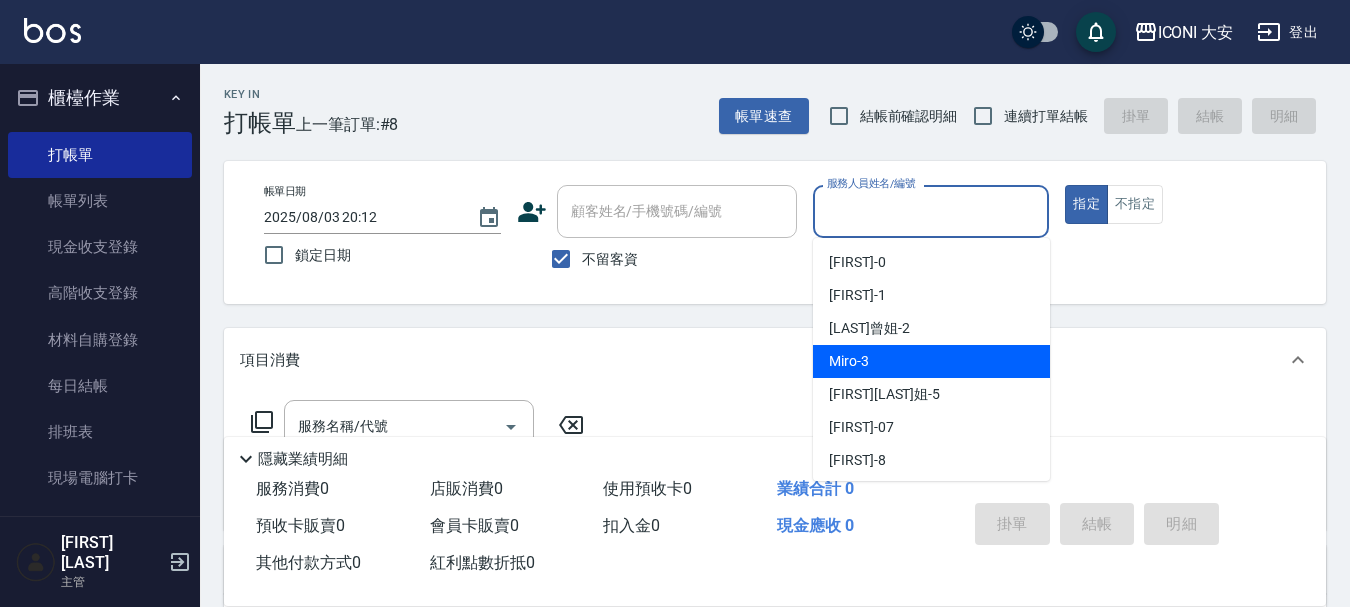 click on "Miro -[NUMBER]" at bounding box center [931, 361] 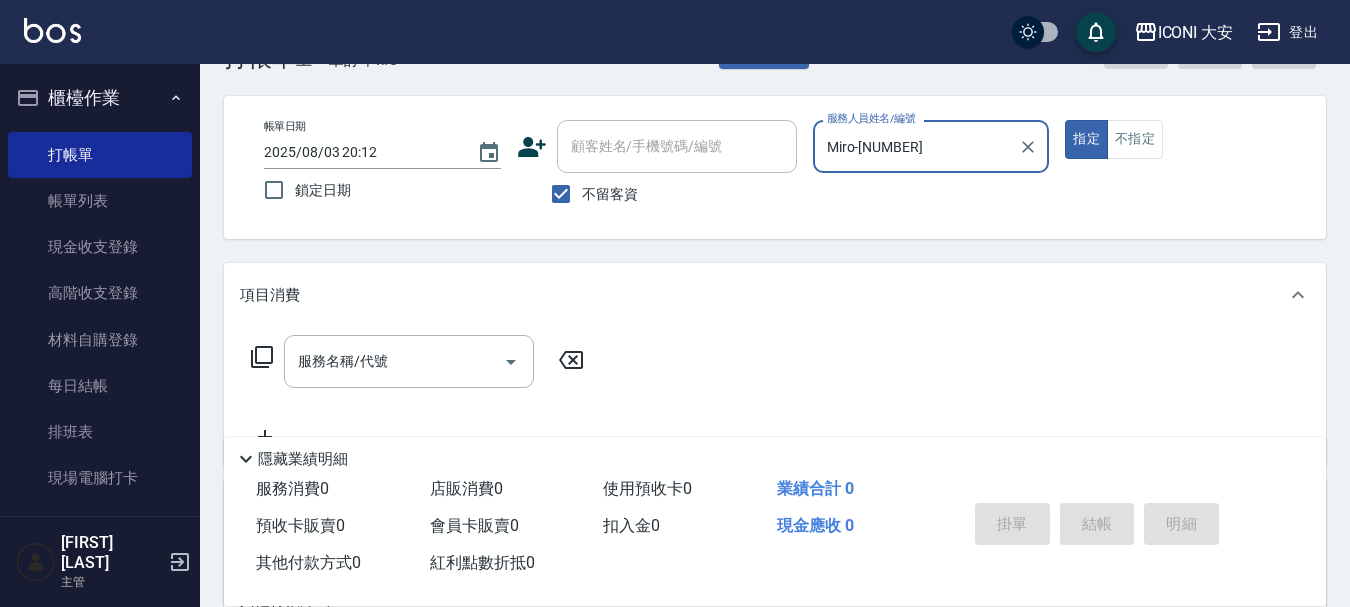 scroll, scrollTop: 100, scrollLeft: 0, axis: vertical 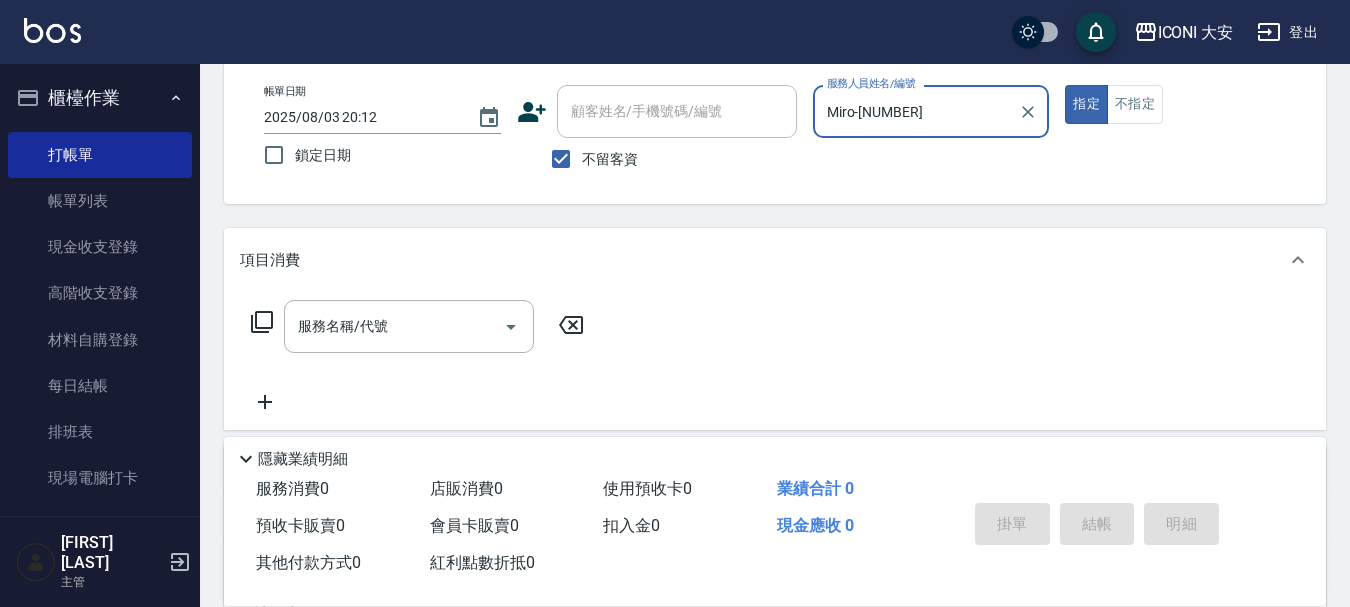 click 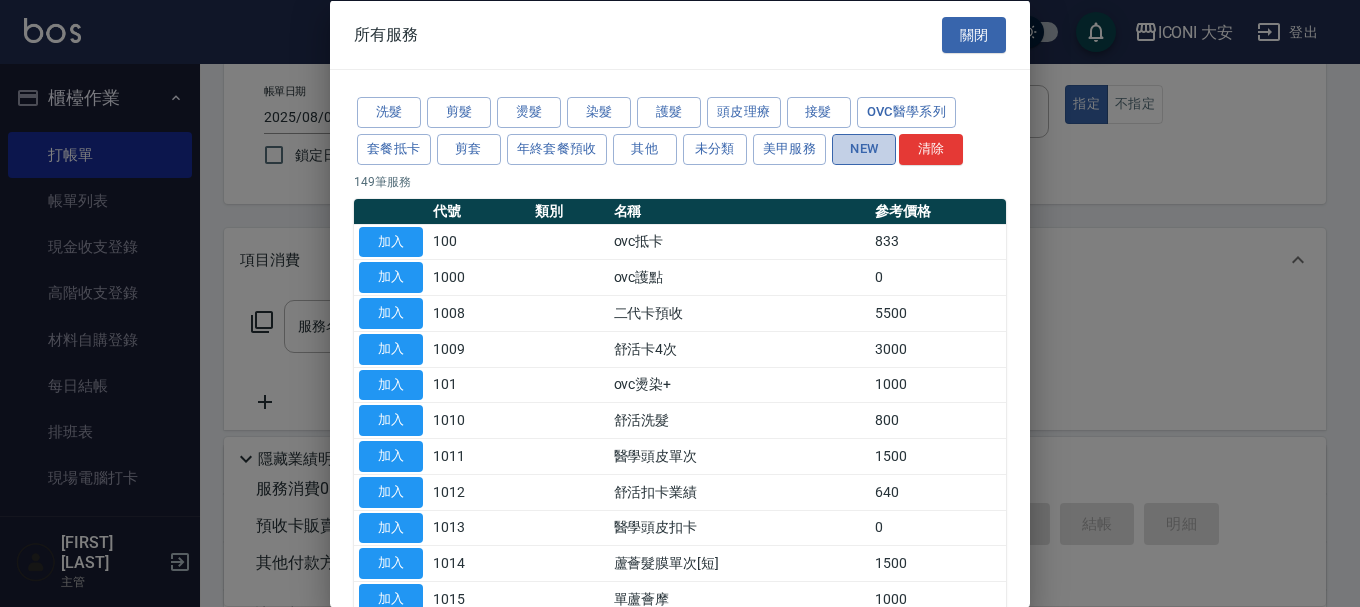click on "NEW" at bounding box center [864, 148] 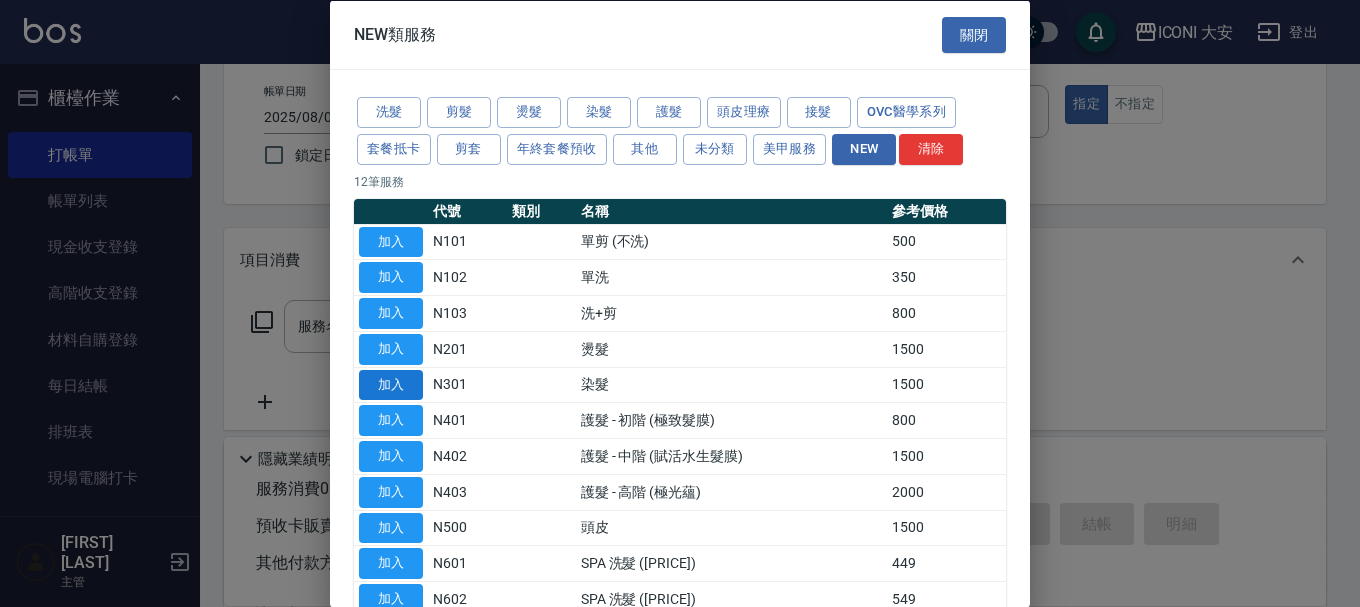 click on "加入" at bounding box center [391, 384] 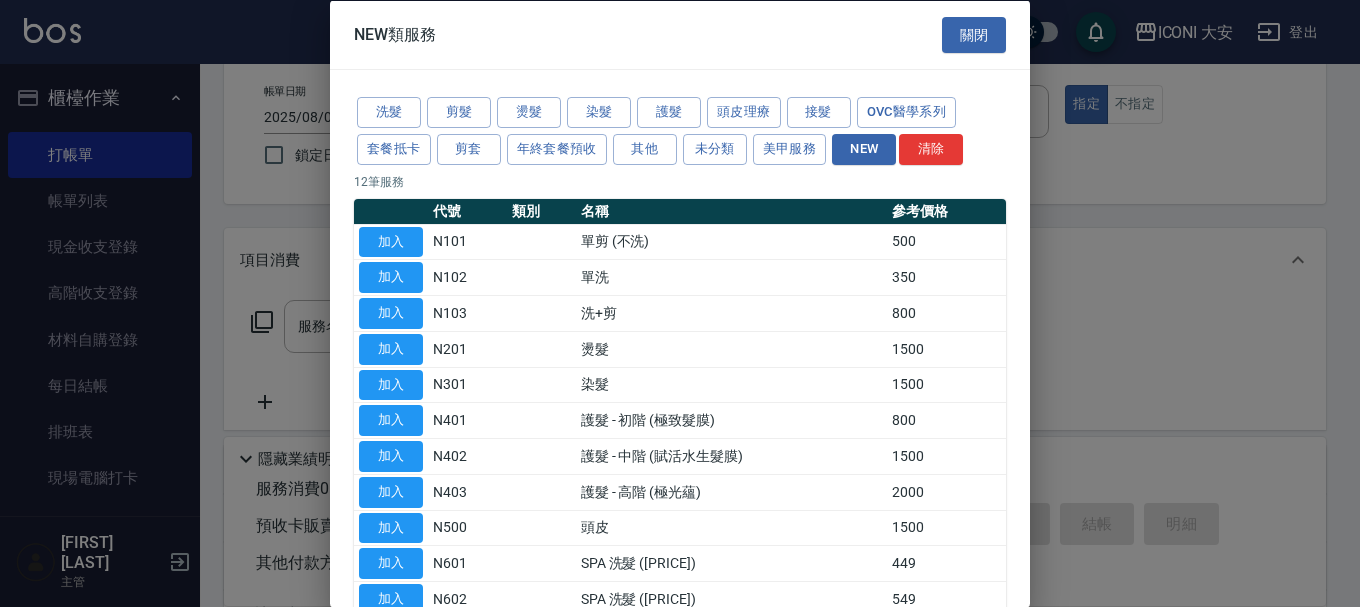 type on "染髮(N301)" 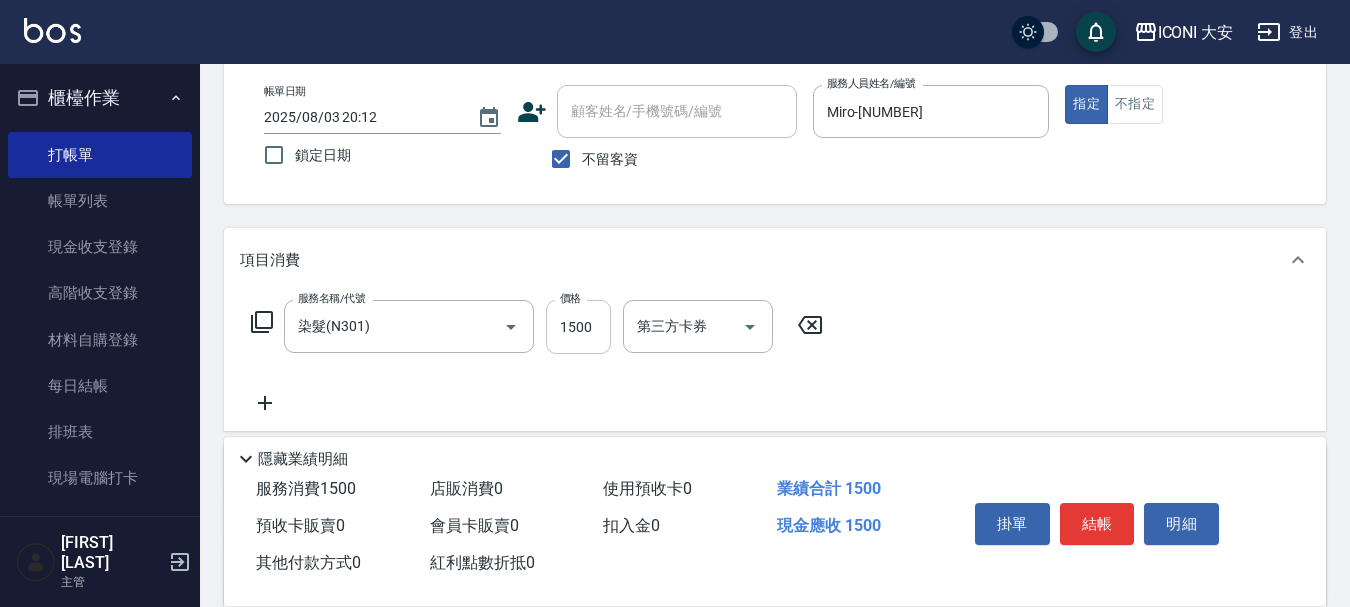 click on "1500" at bounding box center [578, 327] 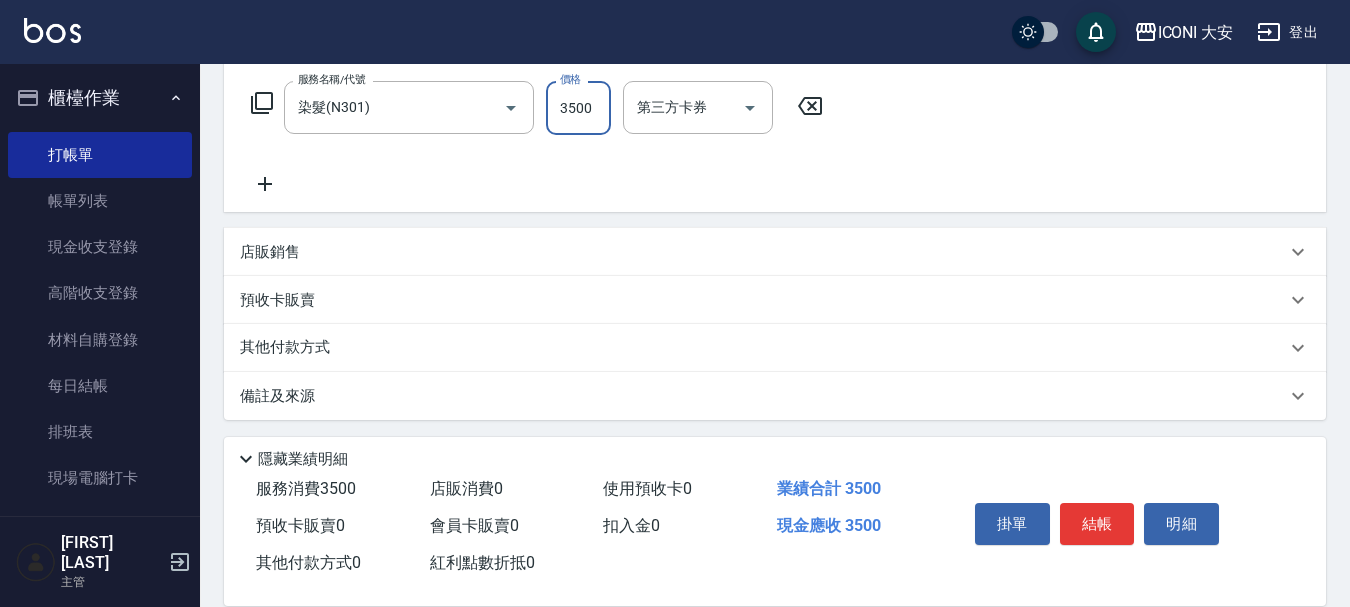 scroll, scrollTop: 324, scrollLeft: 0, axis: vertical 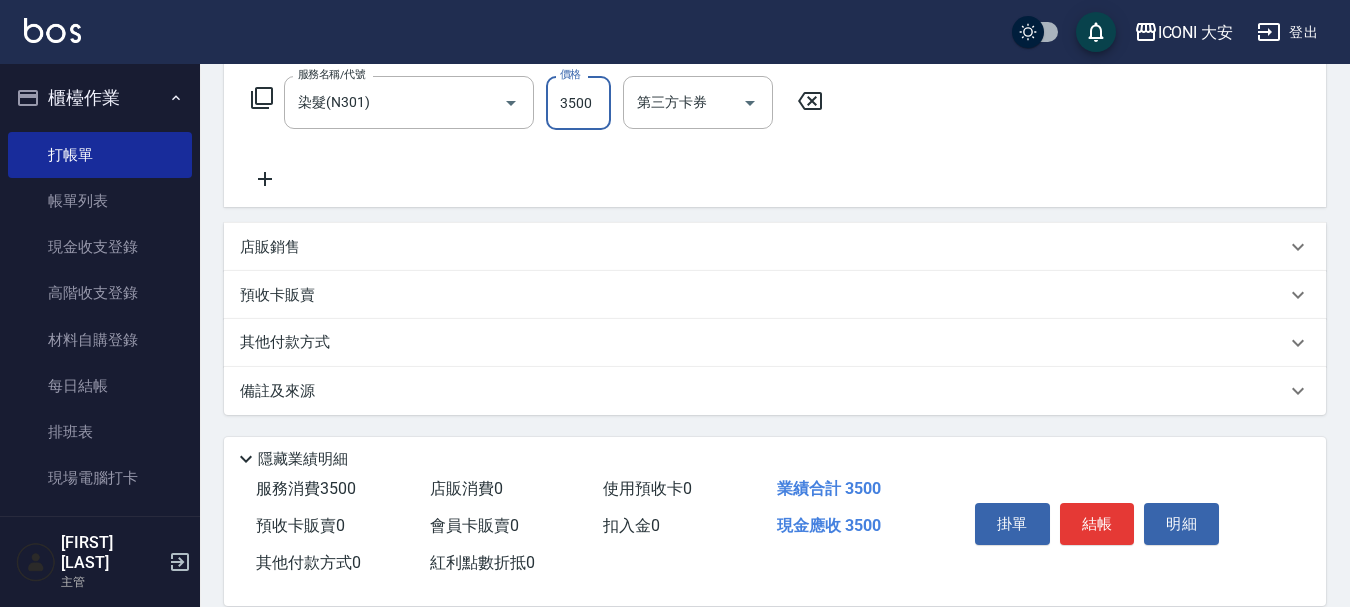 type on "3500" 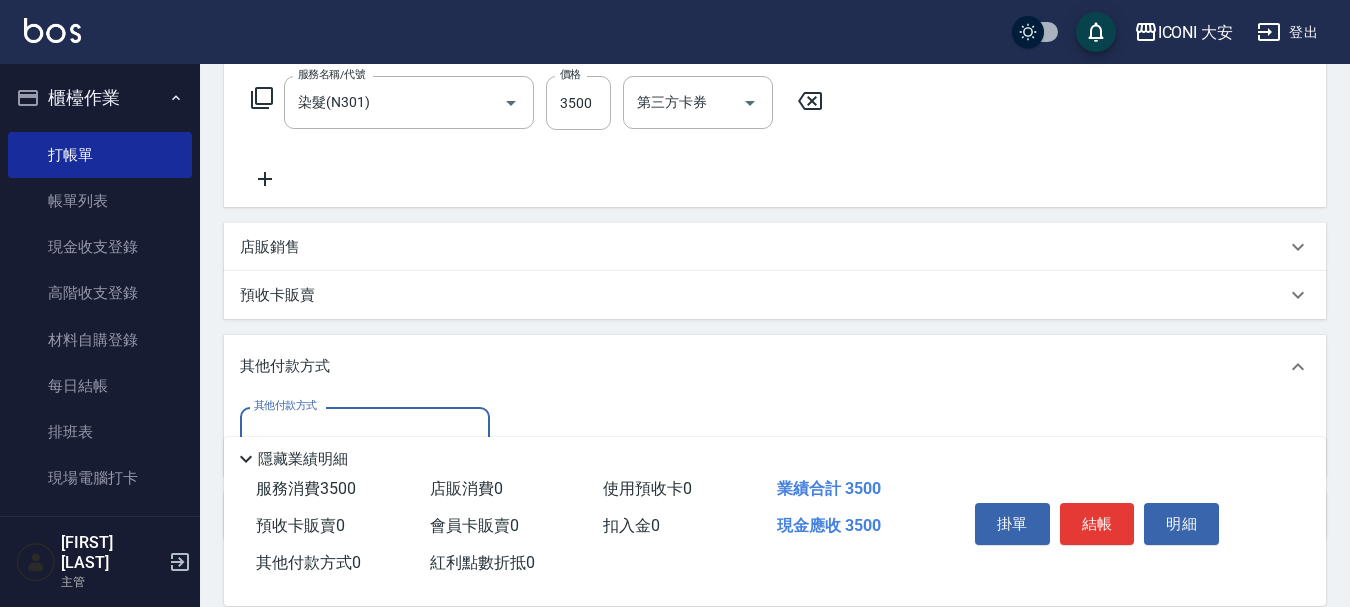 scroll, scrollTop: 0, scrollLeft: 0, axis: both 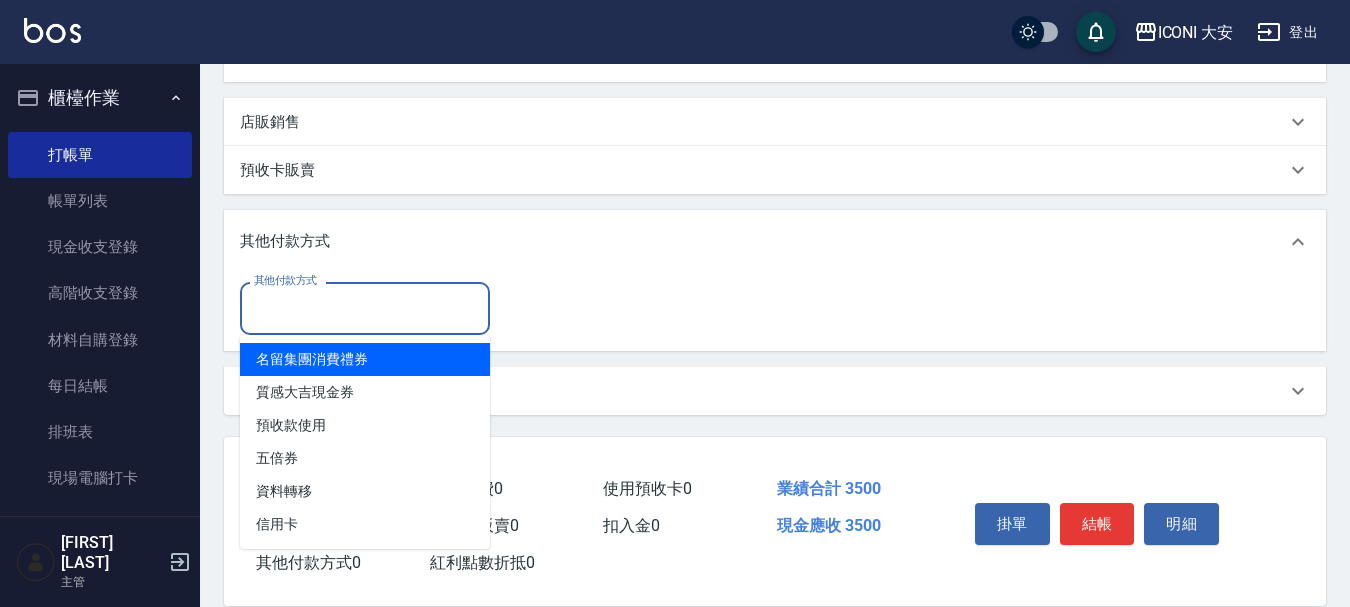 click on "其他付款方式" at bounding box center (365, 308) 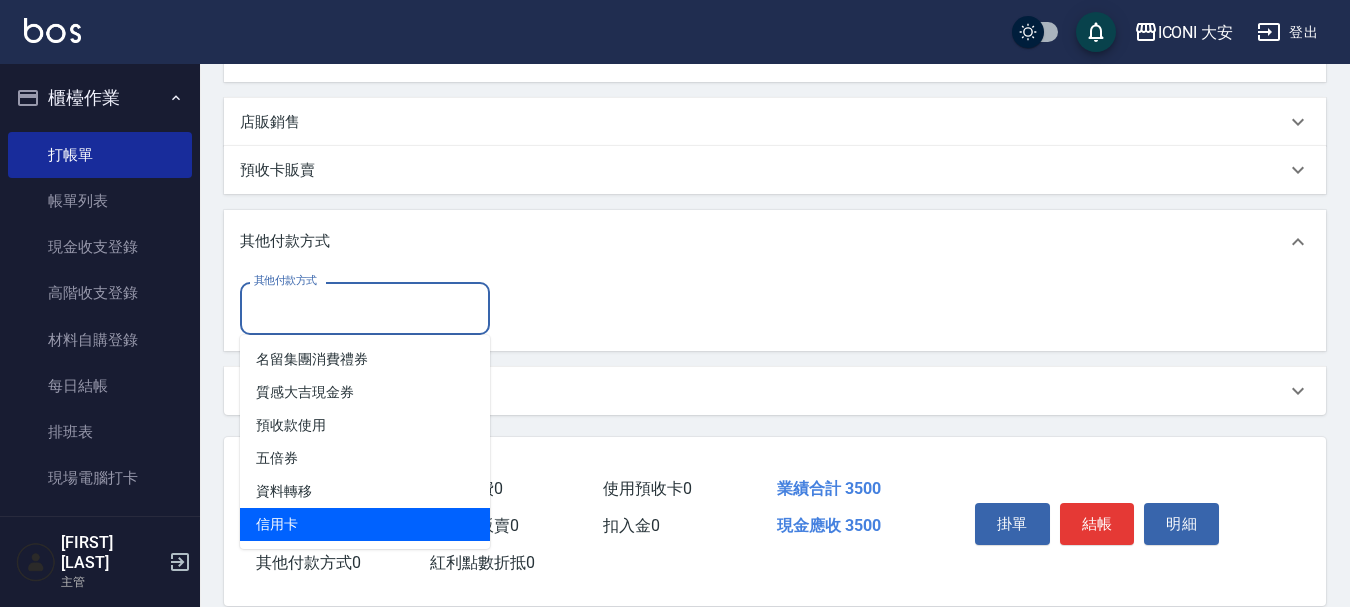 click on "信用卡" at bounding box center (365, 524) 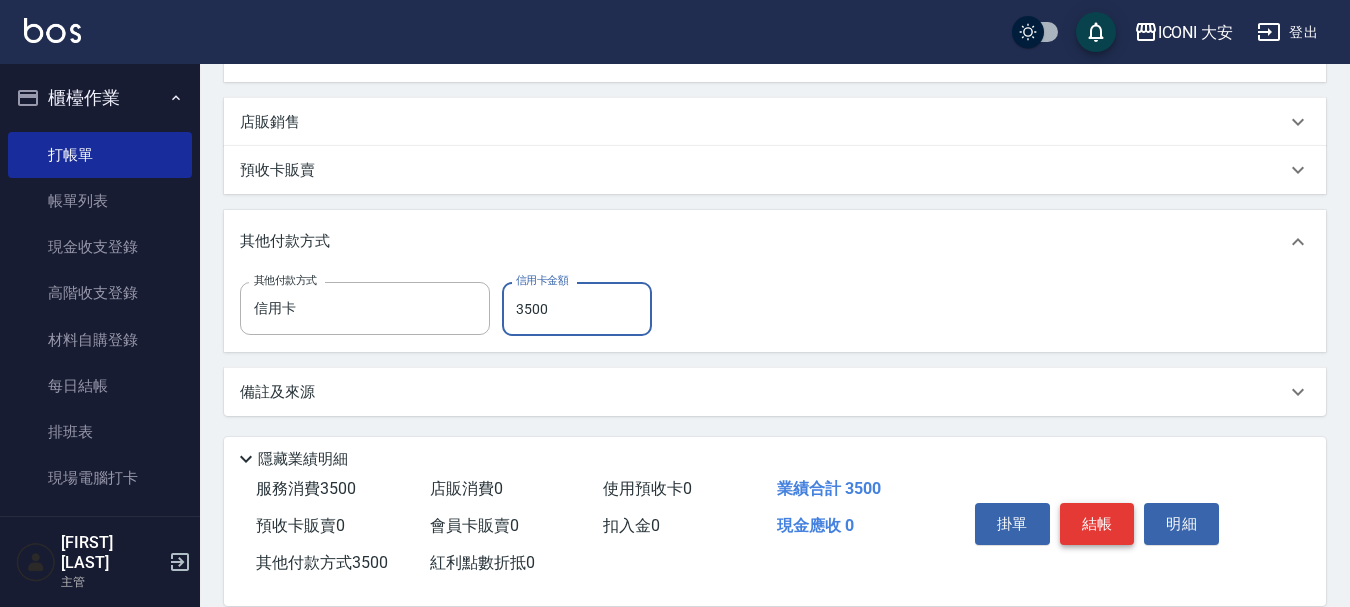 type on "3500" 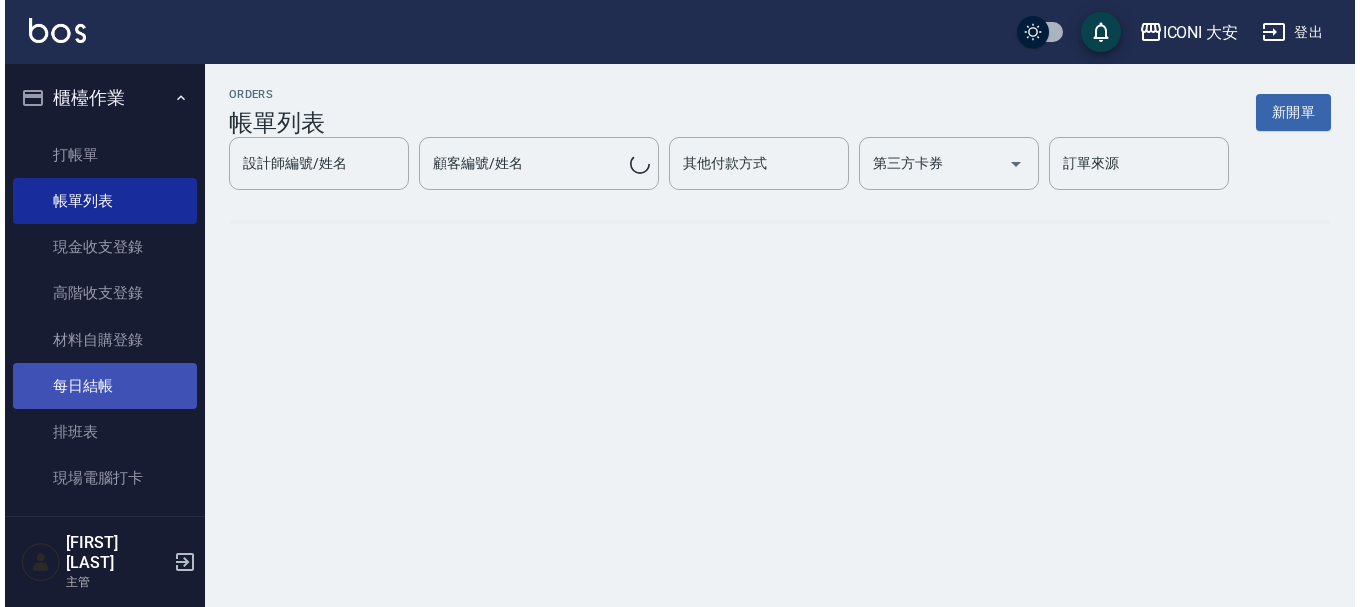 scroll, scrollTop: 0, scrollLeft: 0, axis: both 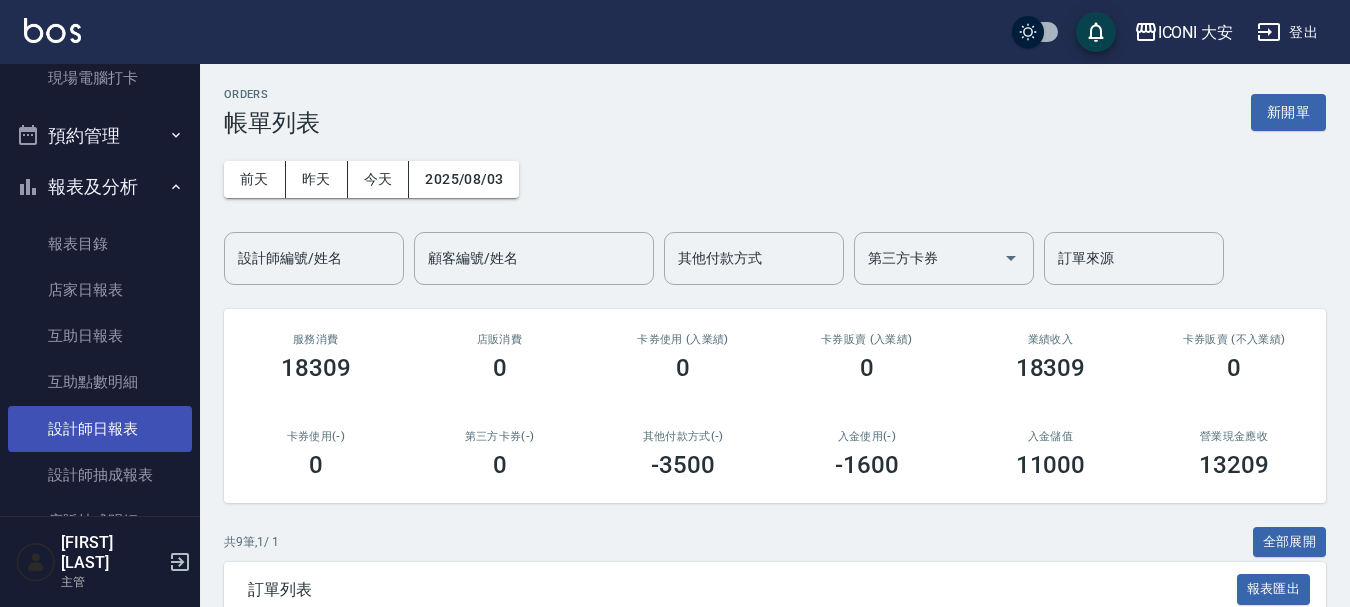 click on "設計師日報表" at bounding box center (100, 429) 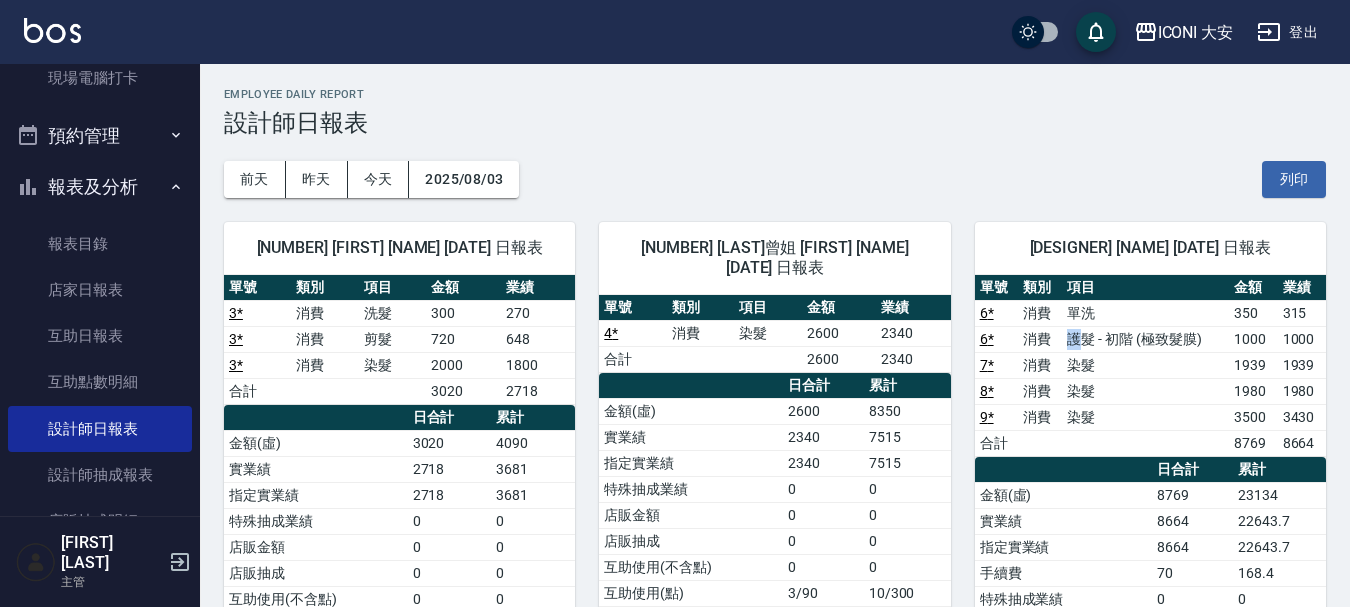 drag, startPoint x: 1061, startPoint y: 331, endPoint x: 1095, endPoint y: 336, distance: 34.36568 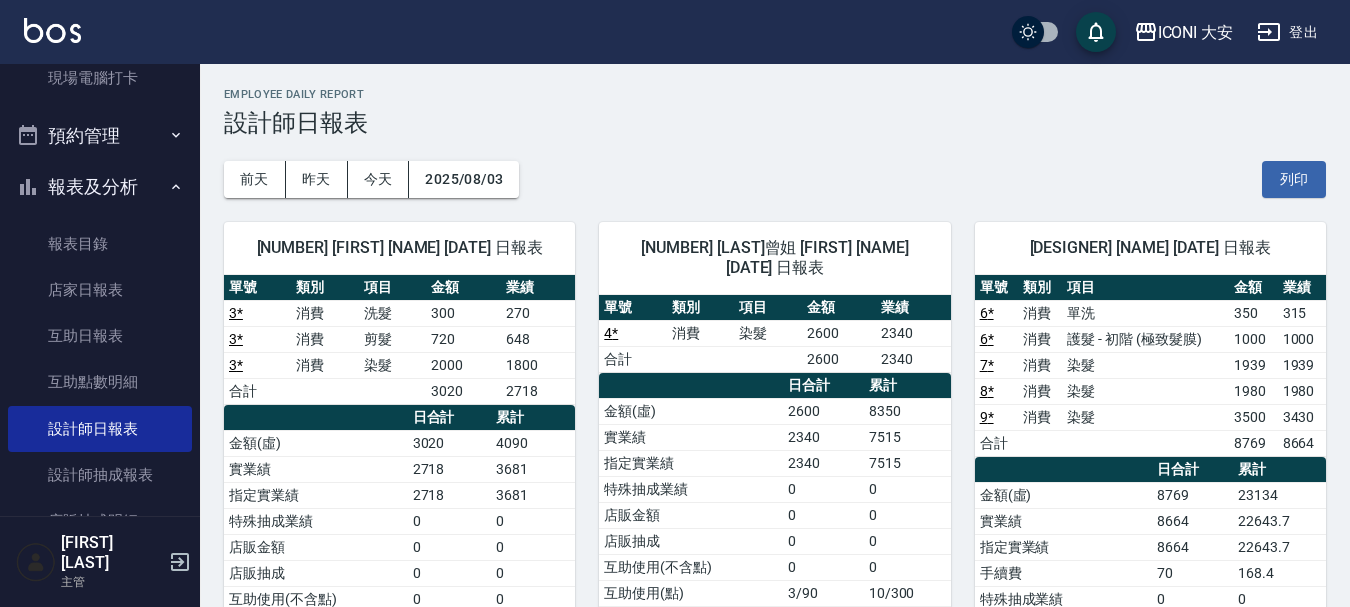 click on "護髮 - 初階 (極致髮膜)" at bounding box center [1145, 339] 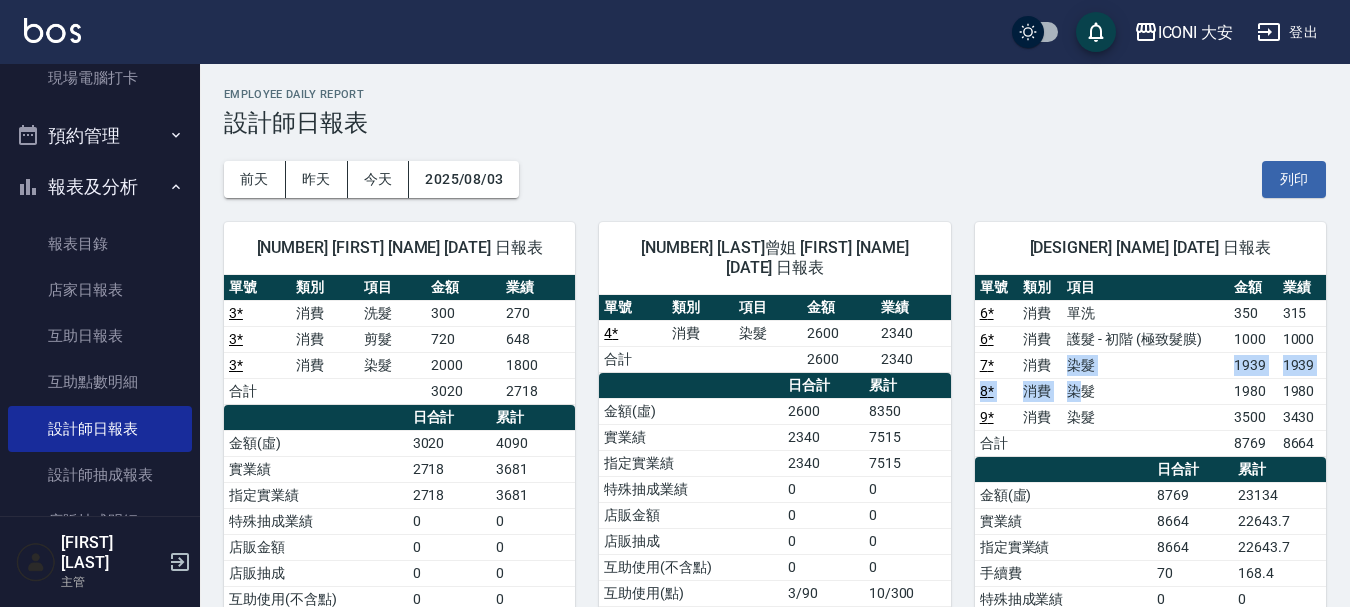 drag, startPoint x: 1046, startPoint y: 375, endPoint x: 1088, endPoint y: 384, distance: 42.953465 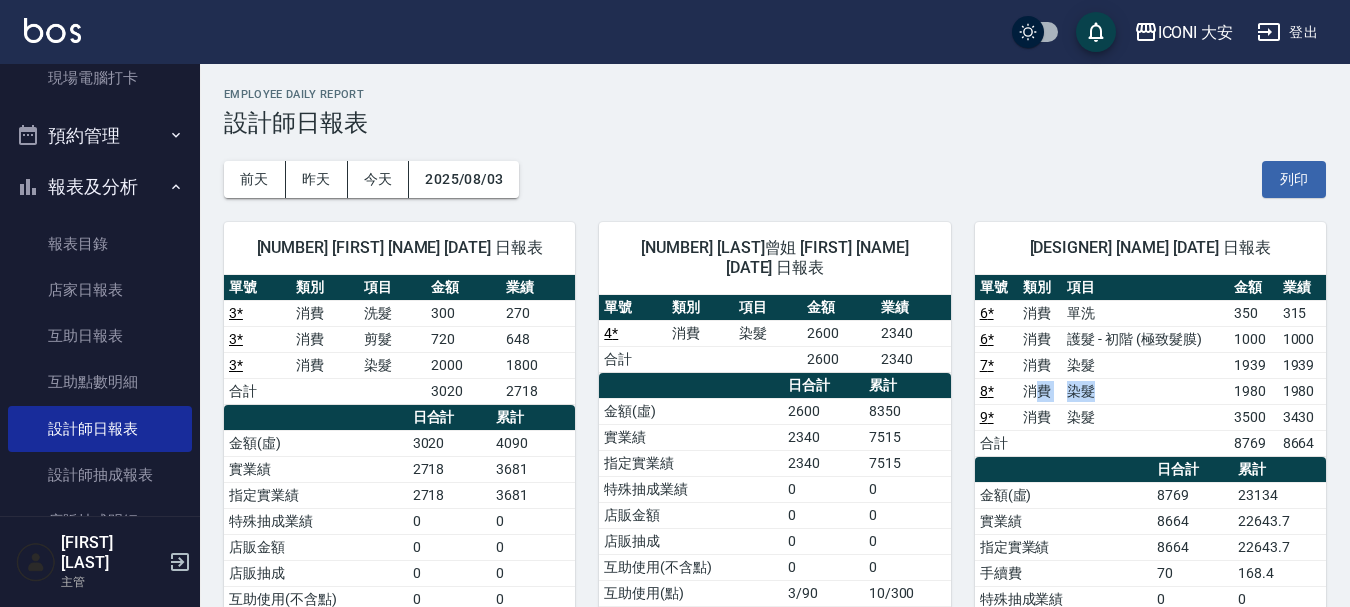drag, startPoint x: 1037, startPoint y: 391, endPoint x: 1102, endPoint y: 399, distance: 65.490456 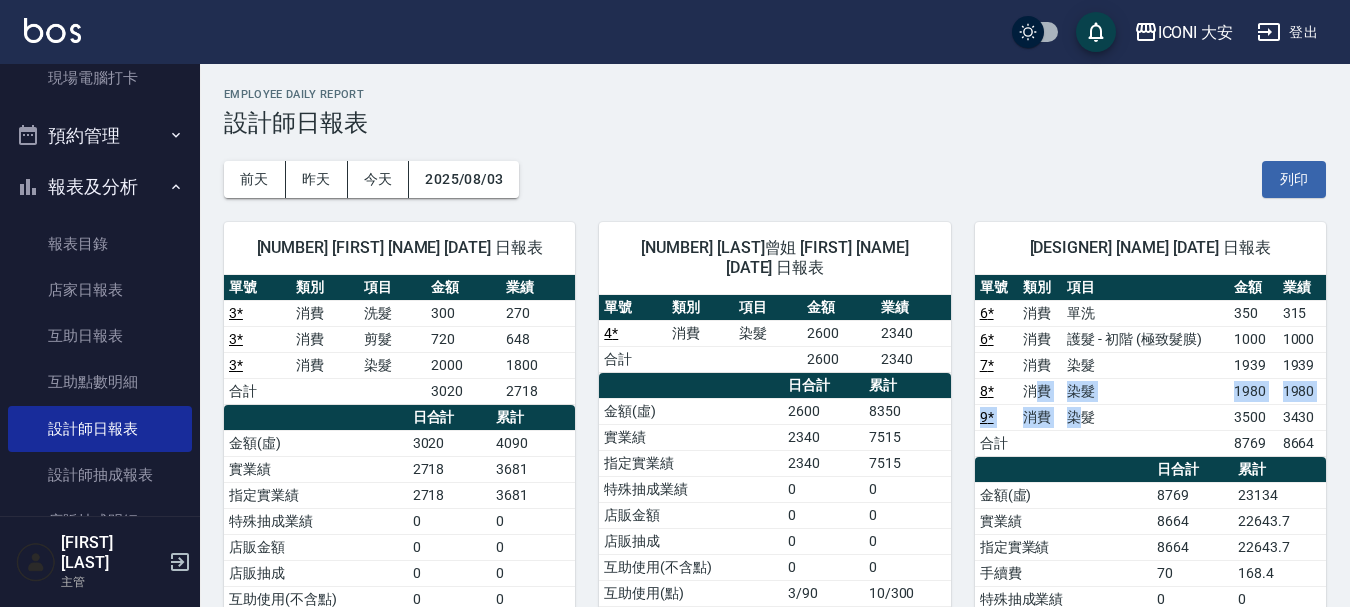 drag, startPoint x: 1034, startPoint y: 402, endPoint x: 1087, endPoint y: 411, distance: 53.75872 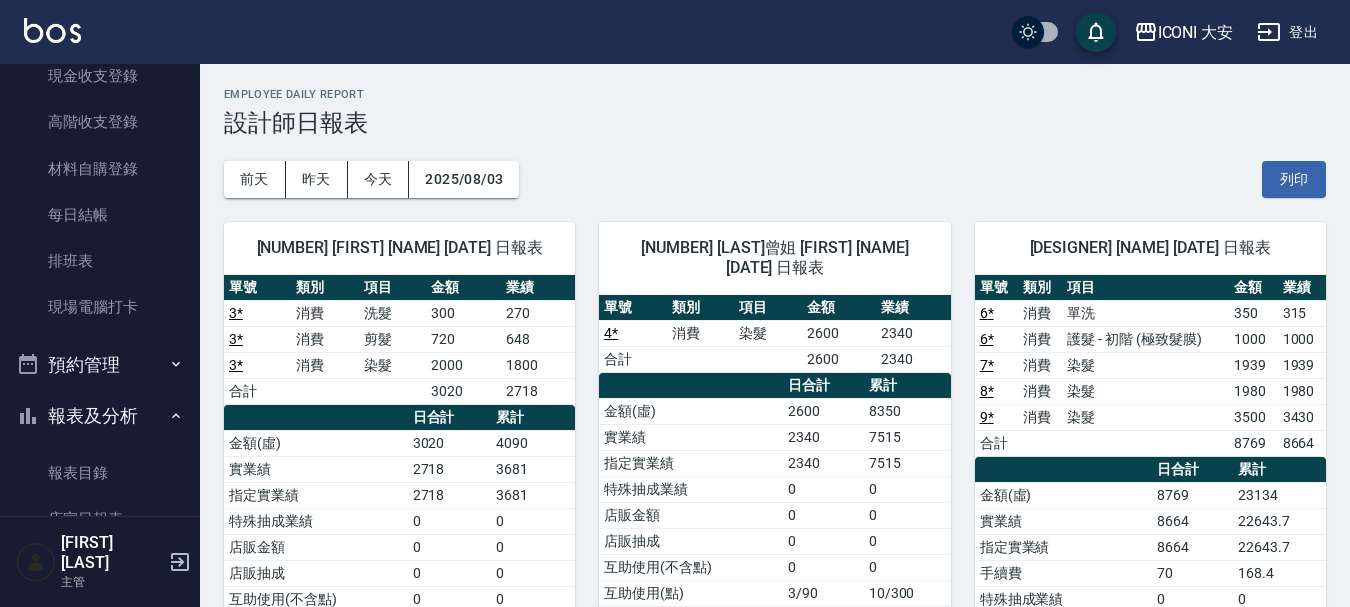 scroll, scrollTop: 0, scrollLeft: 0, axis: both 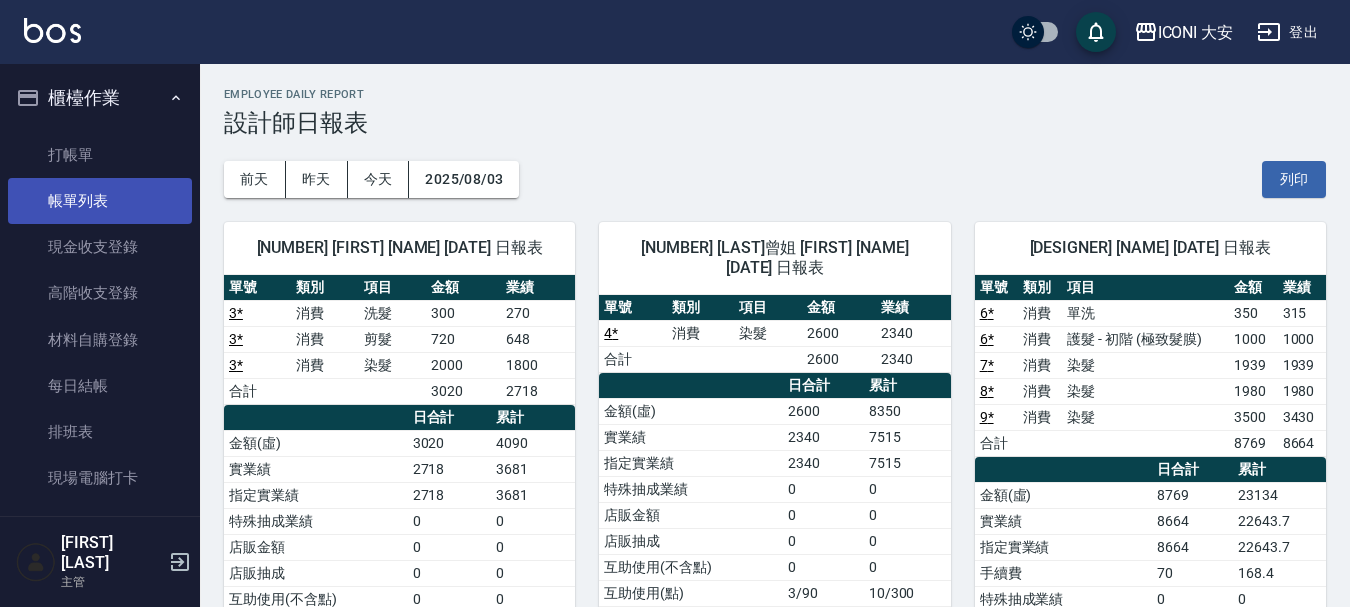 click on "帳單列表" at bounding box center (100, 201) 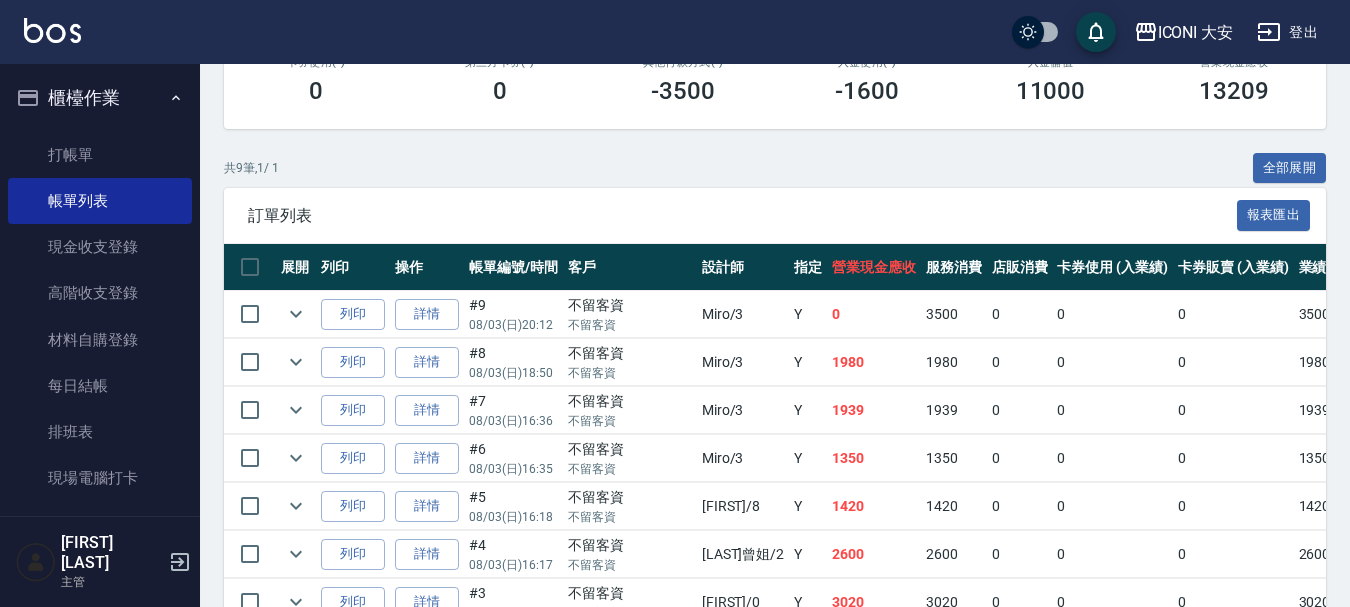 scroll, scrollTop: 500, scrollLeft: 0, axis: vertical 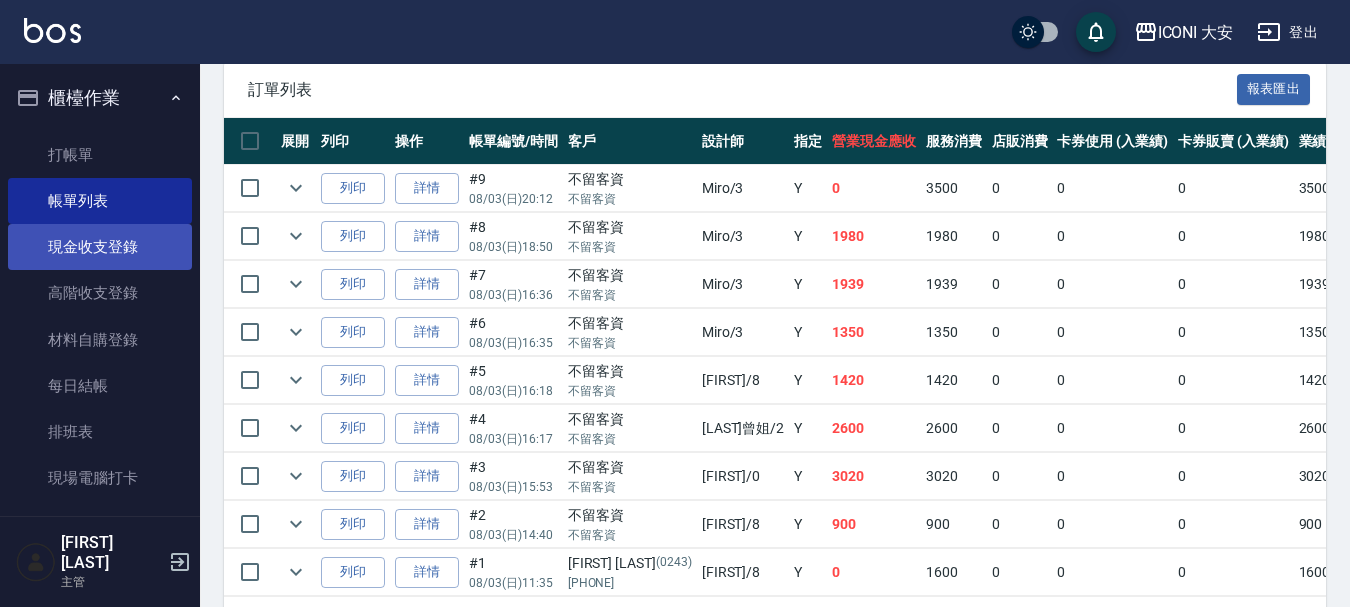 click on "現金收支登錄" at bounding box center (100, 247) 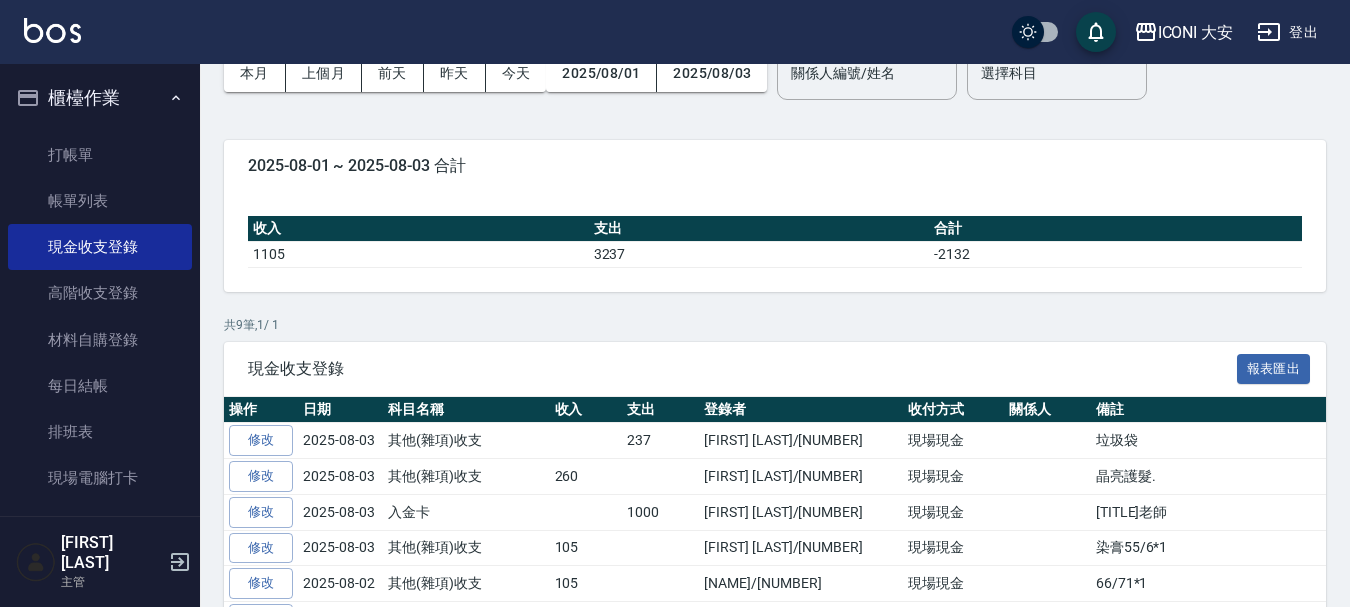 scroll, scrollTop: 0, scrollLeft: 0, axis: both 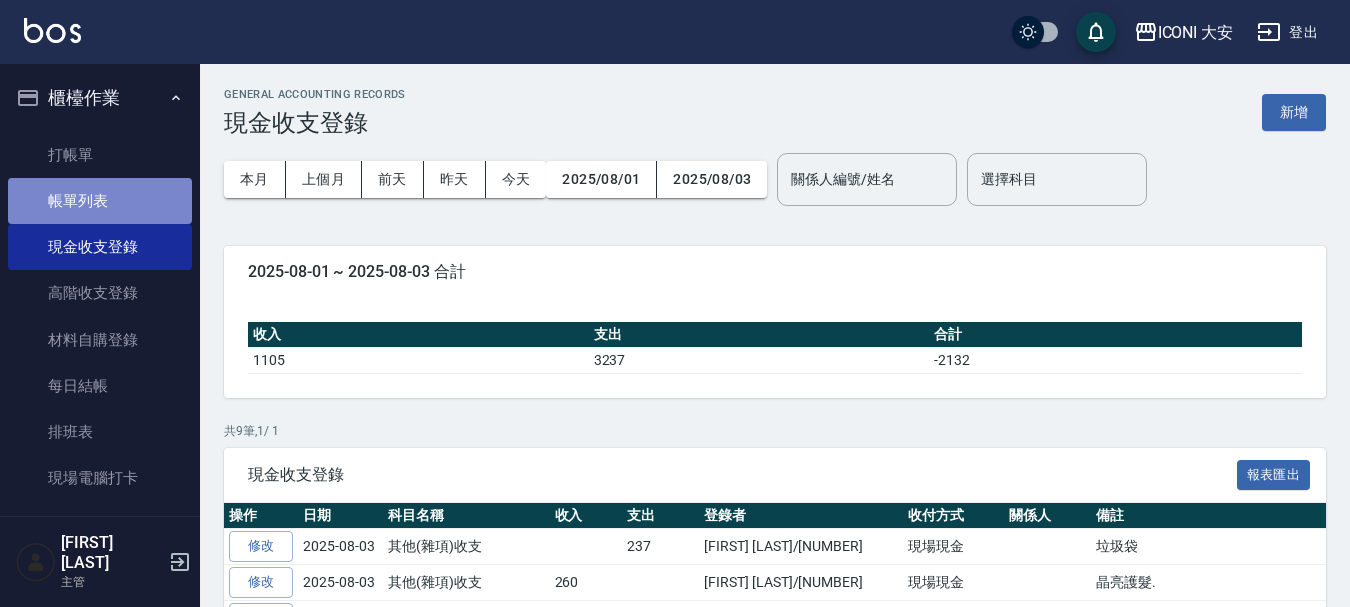 click on "帳單列表" at bounding box center [100, 201] 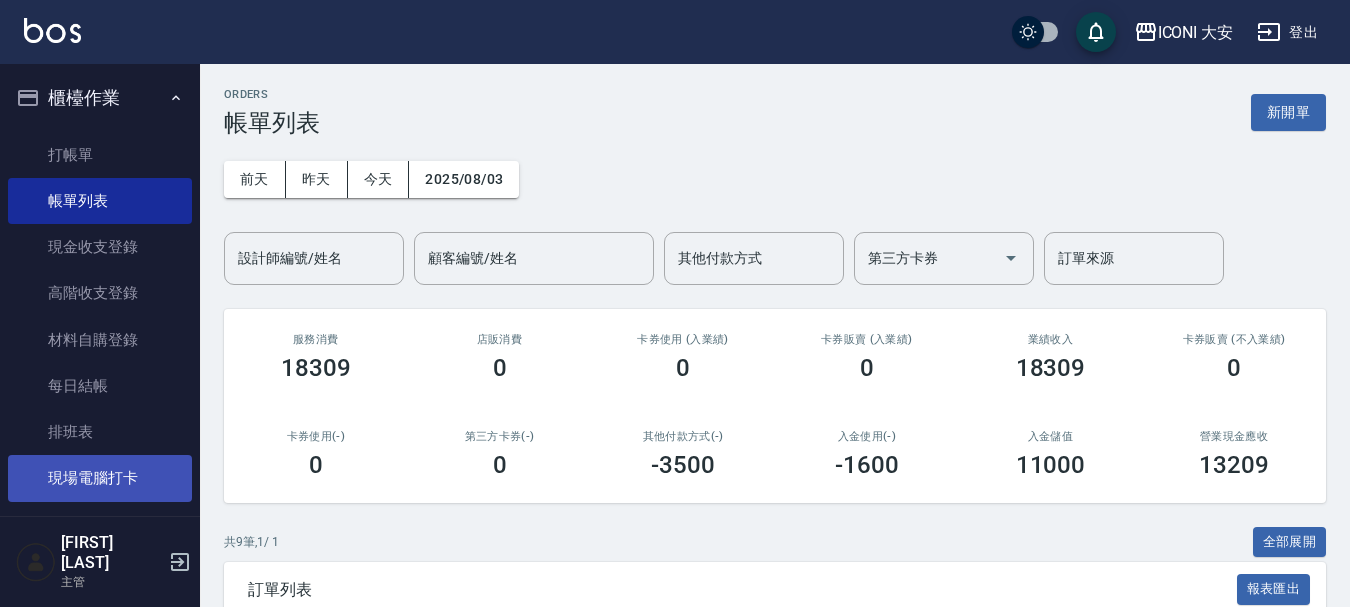 click on "現場電腦打卡" at bounding box center (100, 478) 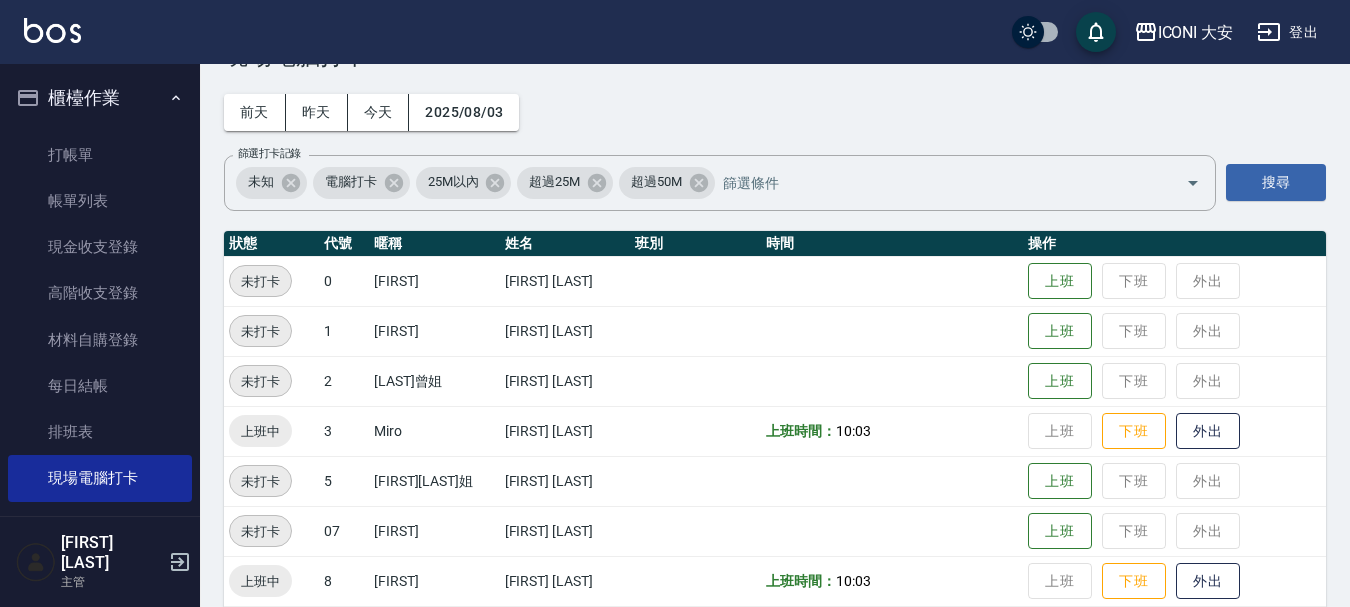 scroll, scrollTop: 141, scrollLeft: 0, axis: vertical 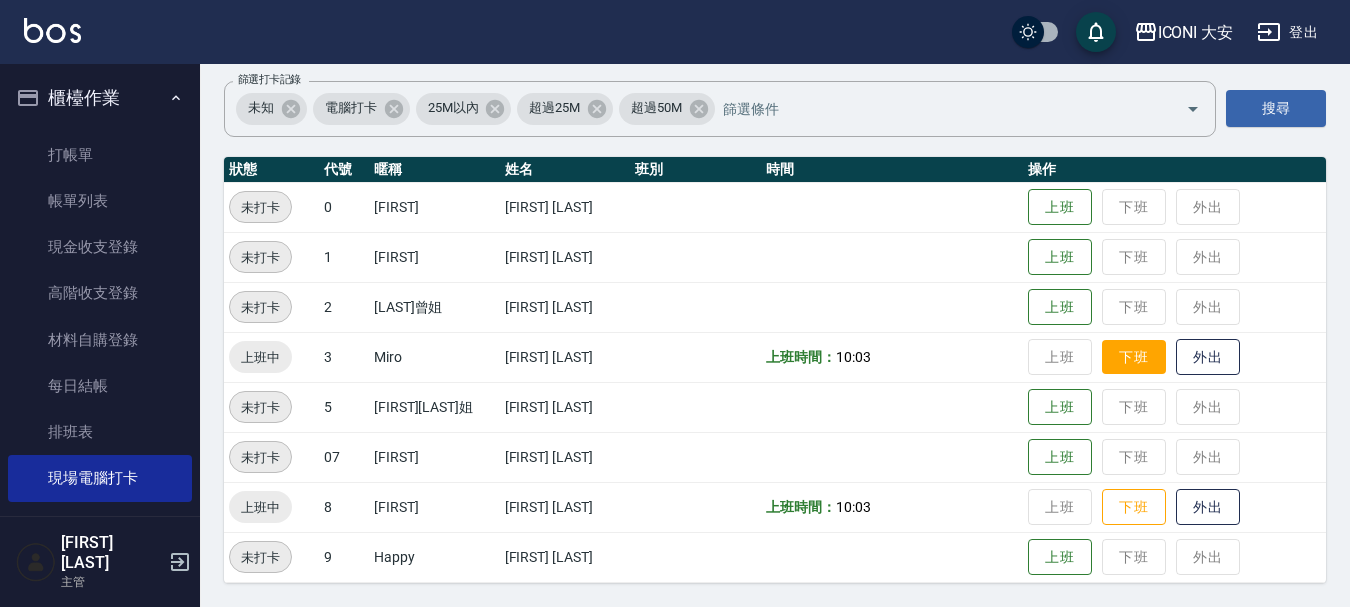 click on "下班" at bounding box center (1134, 357) 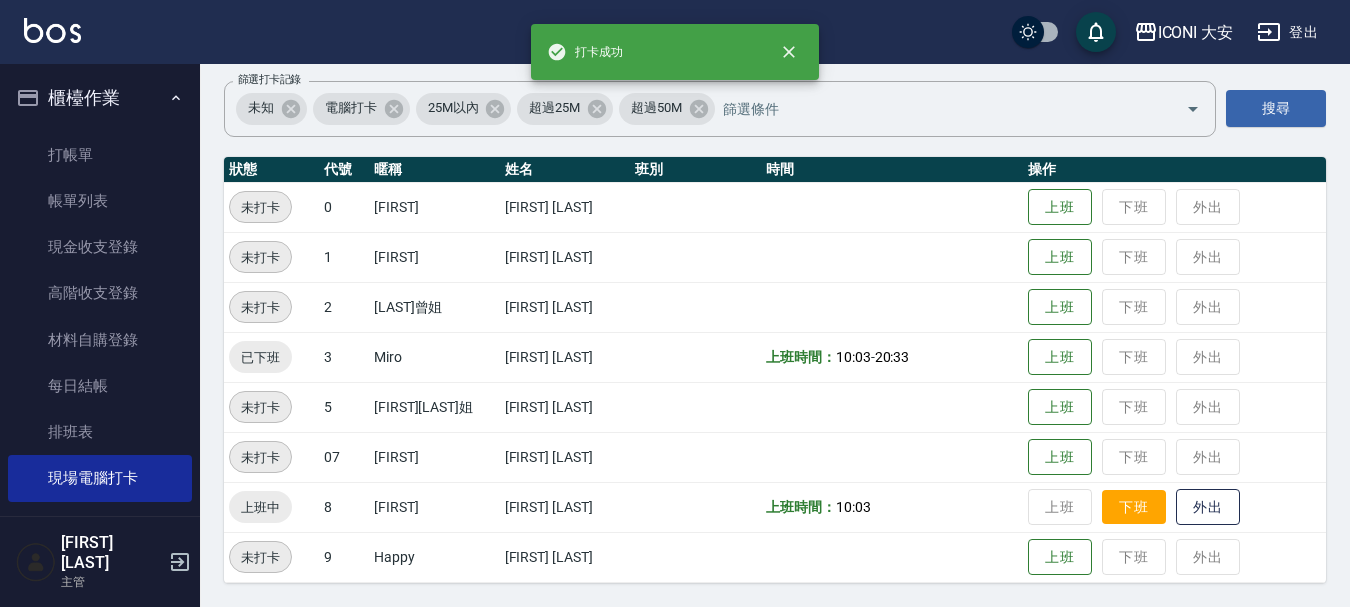 click on "下班" at bounding box center (1134, 507) 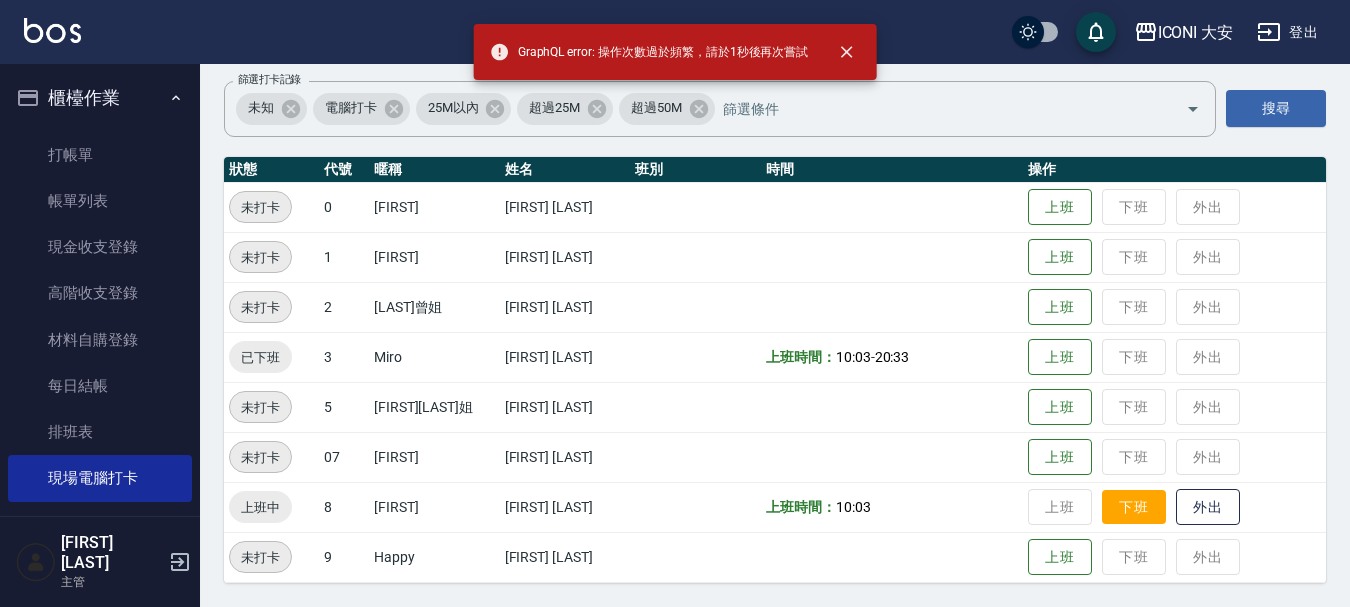 click on "下班" at bounding box center (1134, 507) 